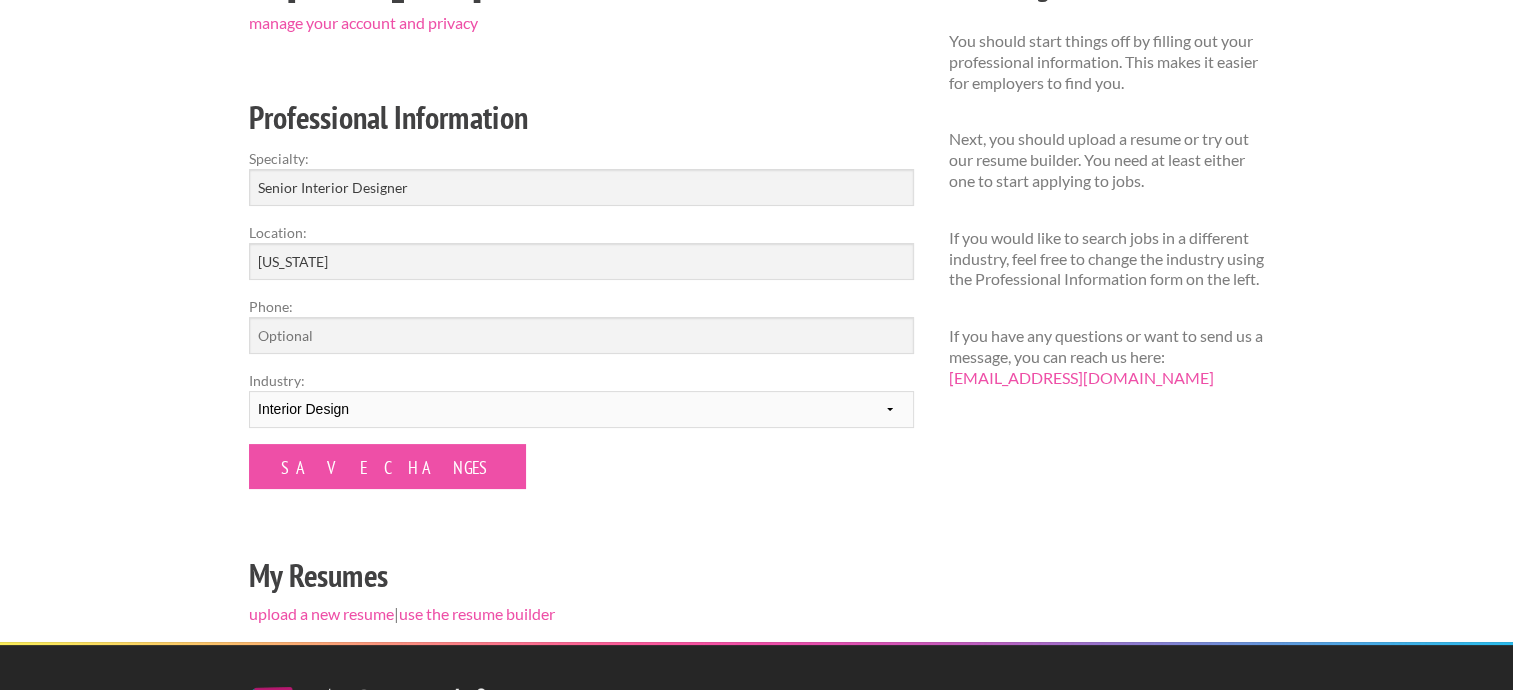 scroll, scrollTop: 0, scrollLeft: 0, axis: both 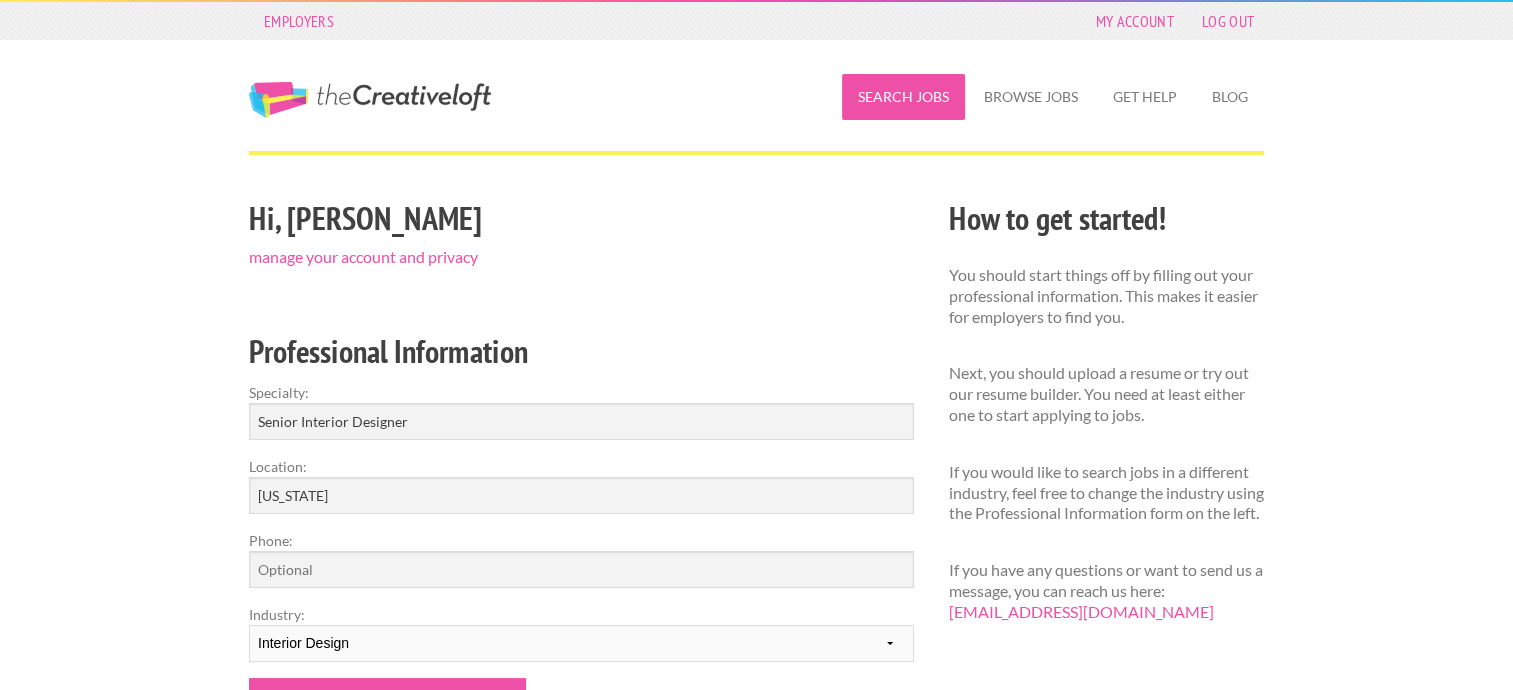 click on "Search Jobs" at bounding box center (903, 97) 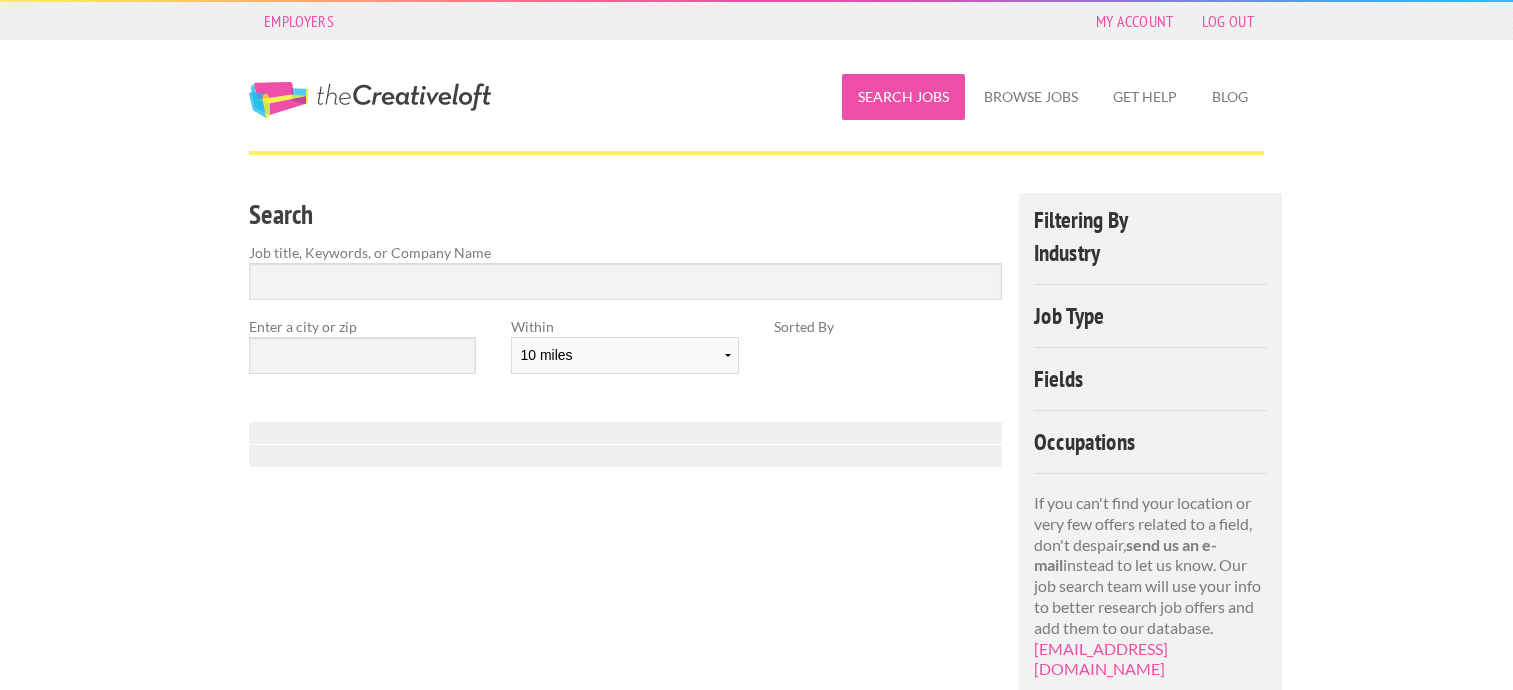 scroll, scrollTop: 0, scrollLeft: 0, axis: both 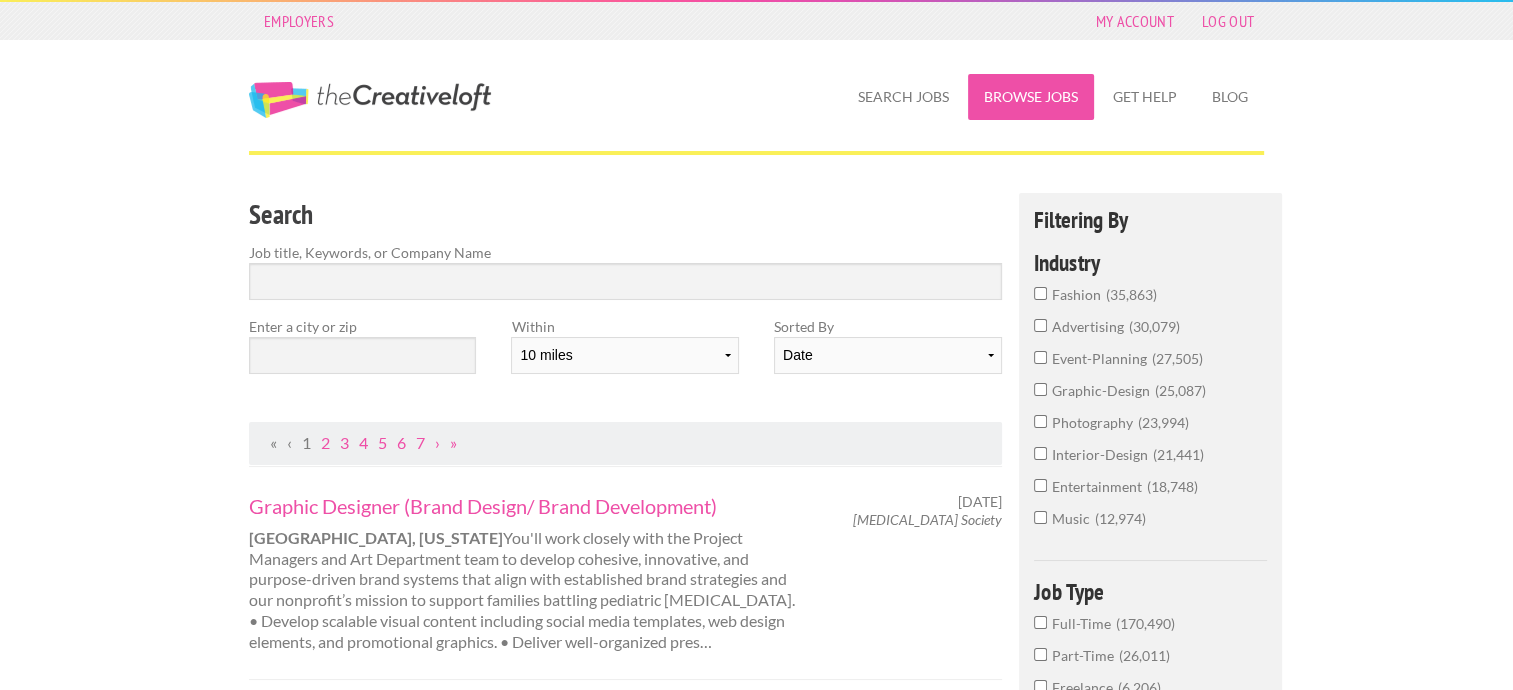 click on "Browse Jobs" at bounding box center [1031, 97] 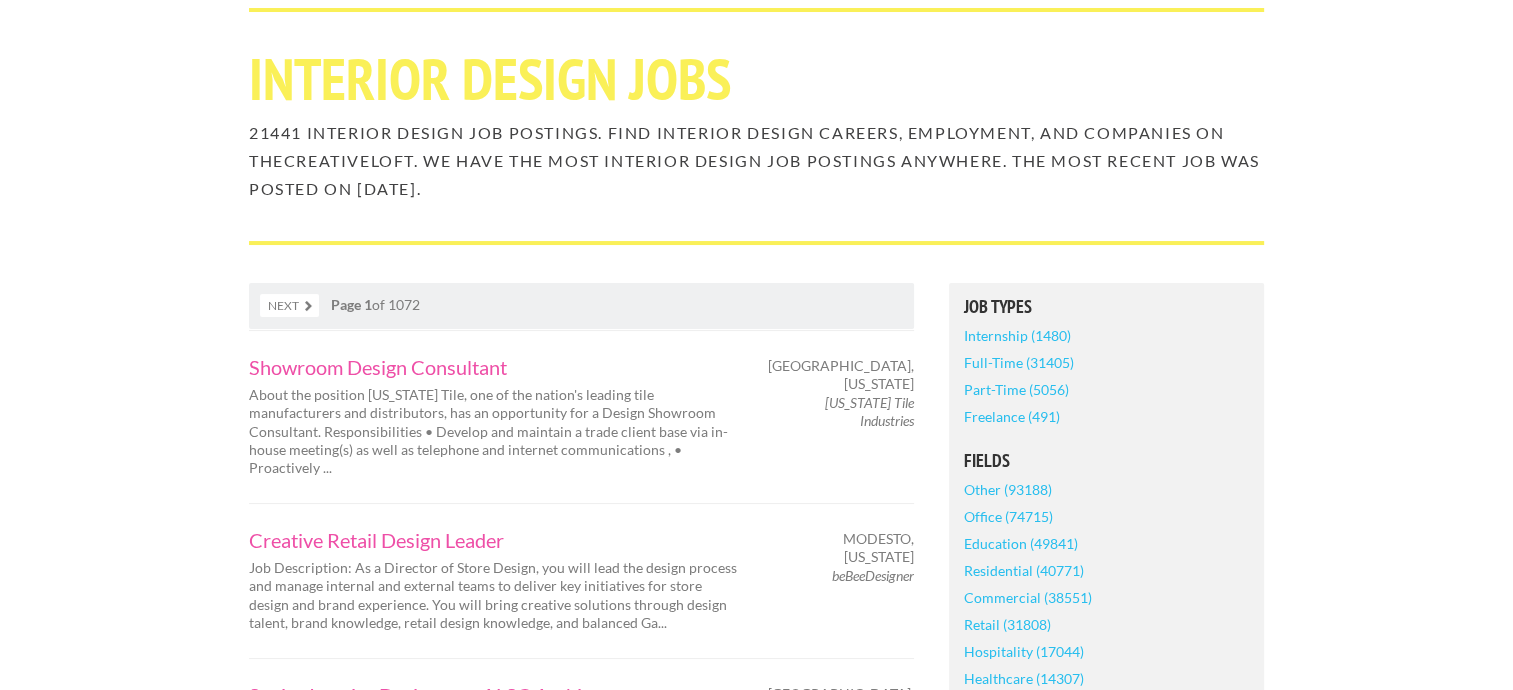 scroll, scrollTop: 144, scrollLeft: 0, axis: vertical 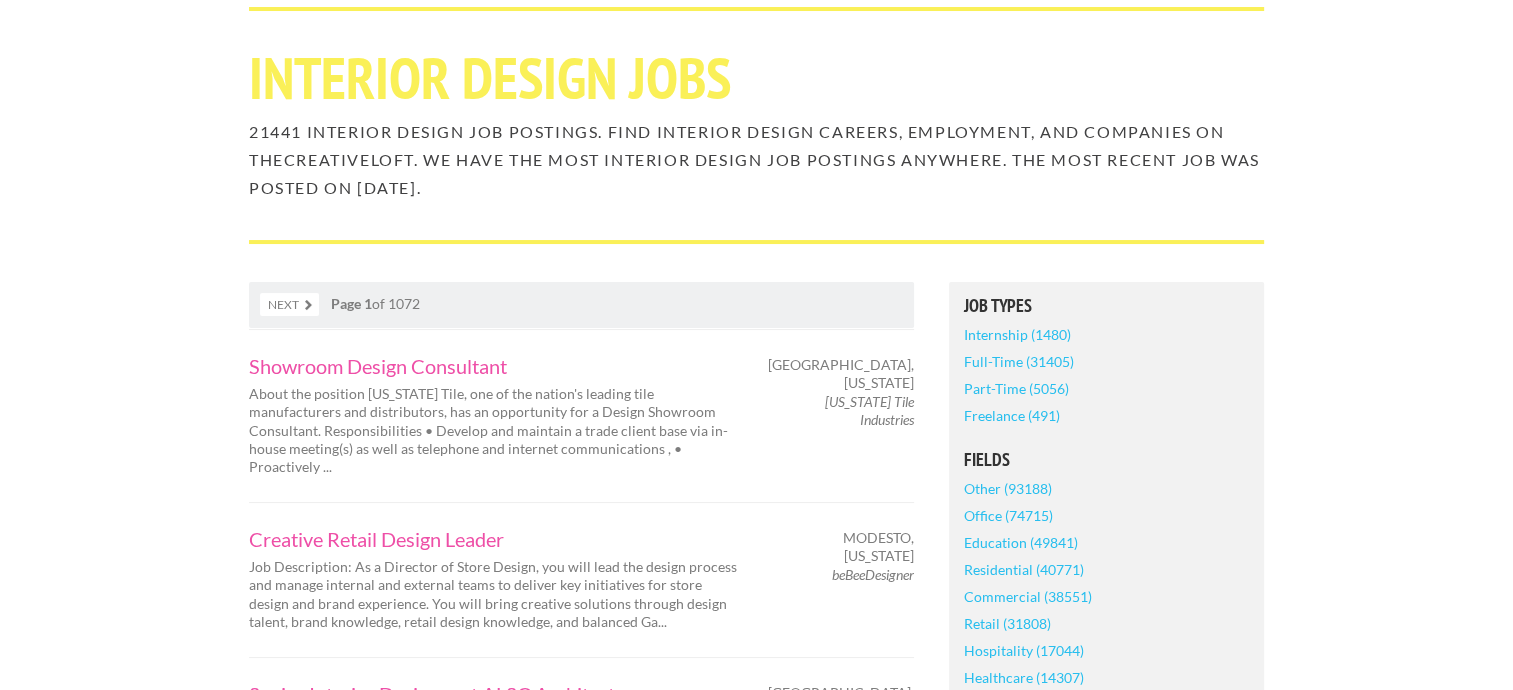 click on "Fields
Other (93188)
Office (74715)
Education (49841)
Residential (40771)
Commercial (38551)
Retail (31808)
Hospitality (17044)
Healthcare (14307)
Government (6718)
Magazine (3271)
Expand for more
Kitchen & Bath (2479)
Sustainable Construction (100)" at bounding box center [1106, 626] 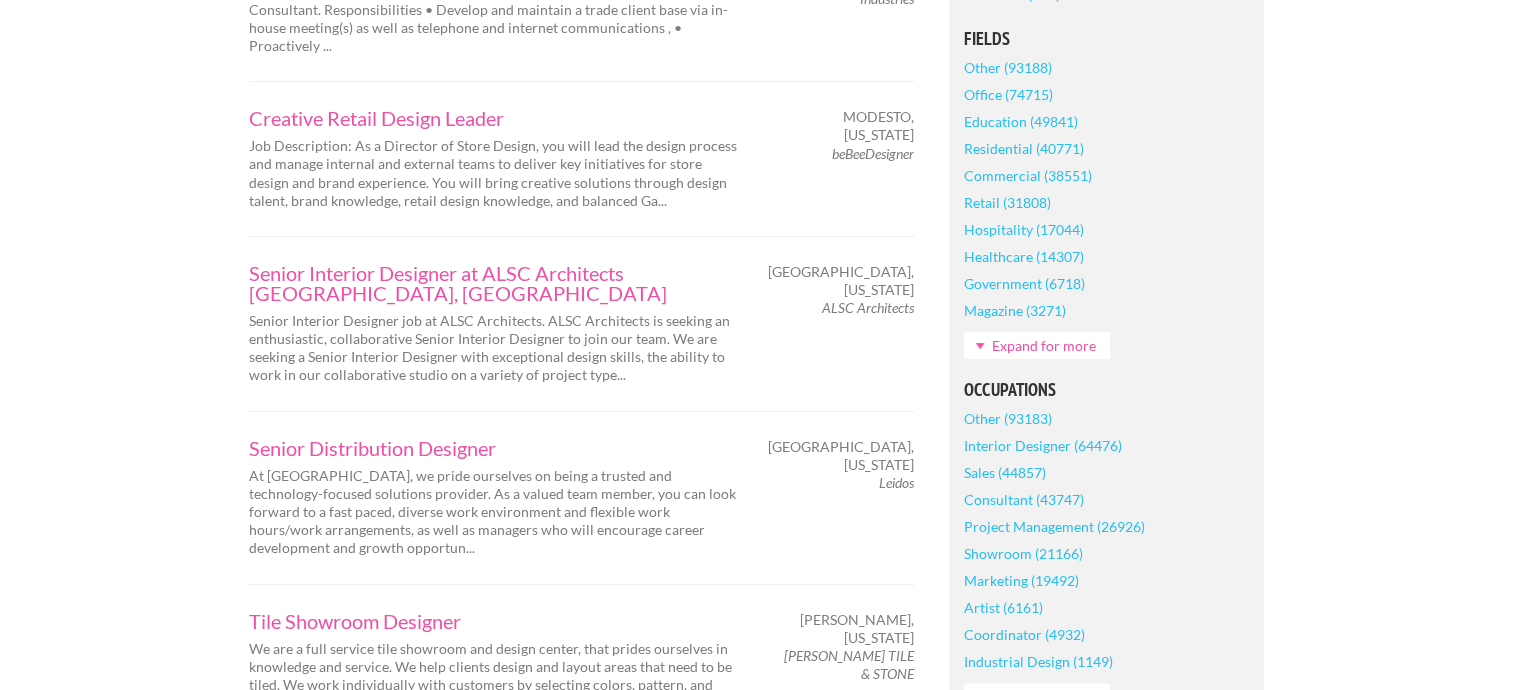 scroll, scrollTop: 566, scrollLeft: 0, axis: vertical 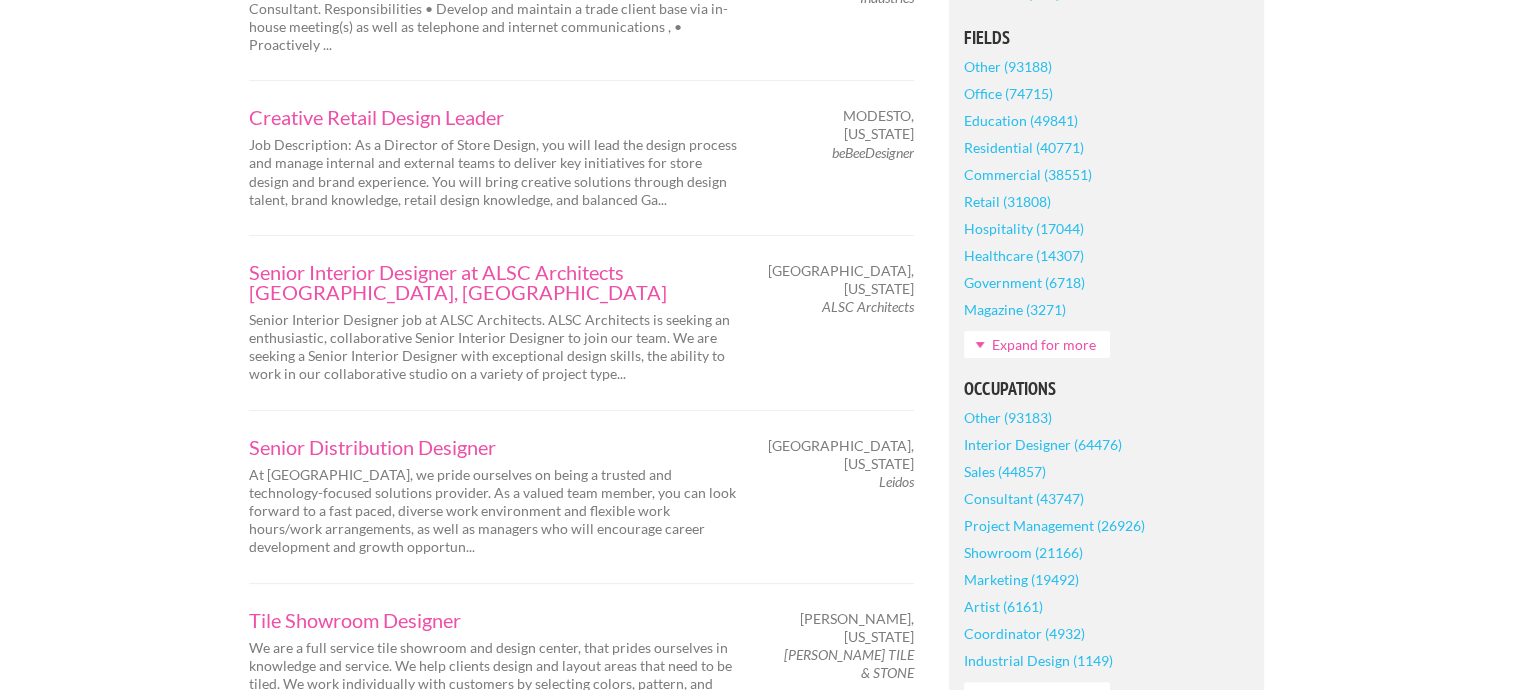click on "Interior Designer (64476)" at bounding box center [1043, 444] 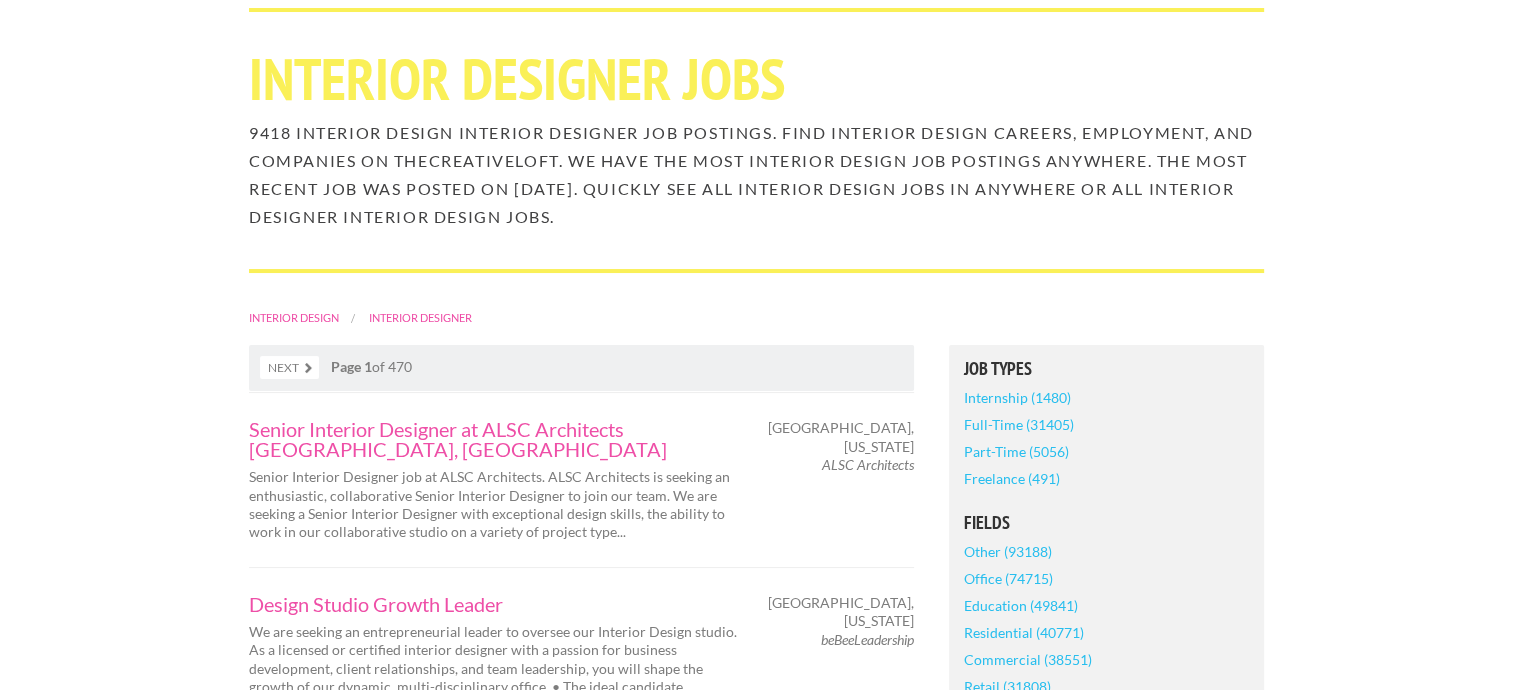 scroll, scrollTop: 241, scrollLeft: 0, axis: vertical 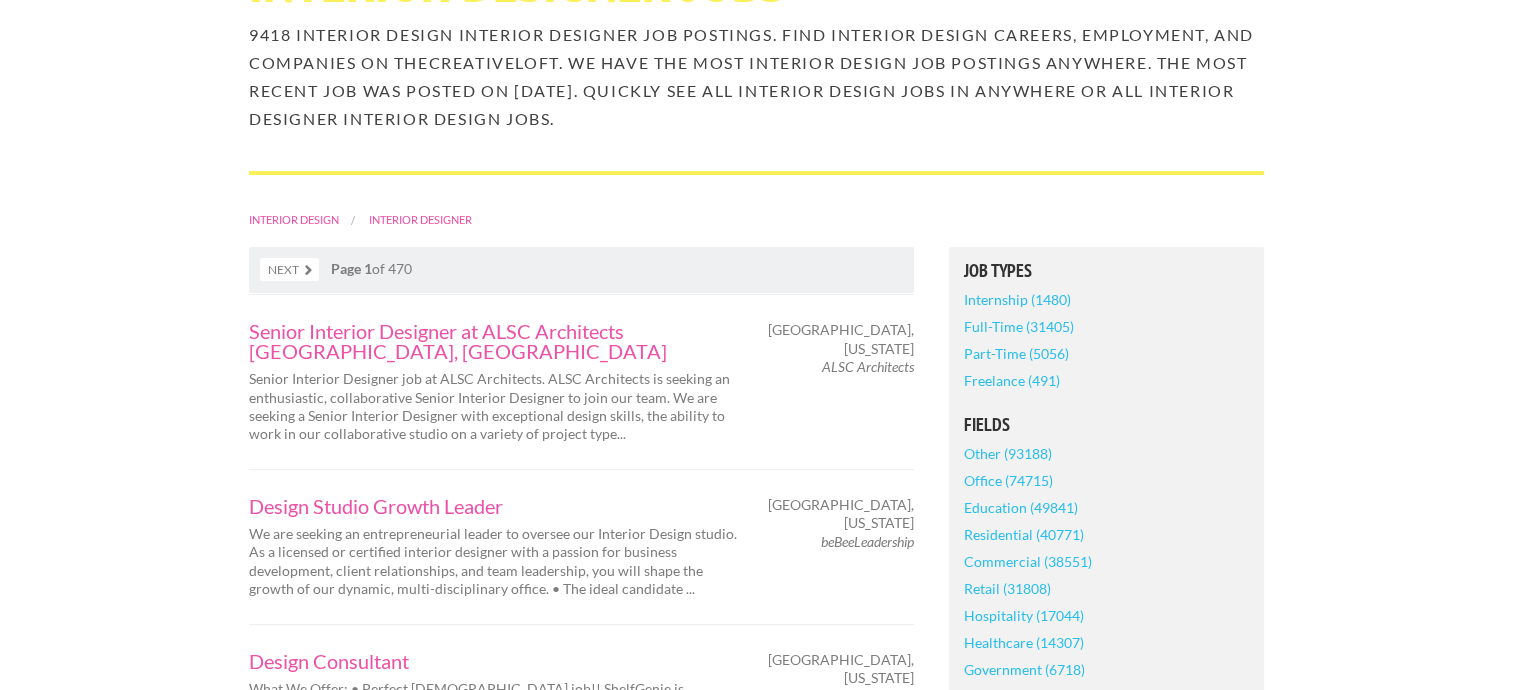 click on "Residential (40771)" at bounding box center [1024, 534] 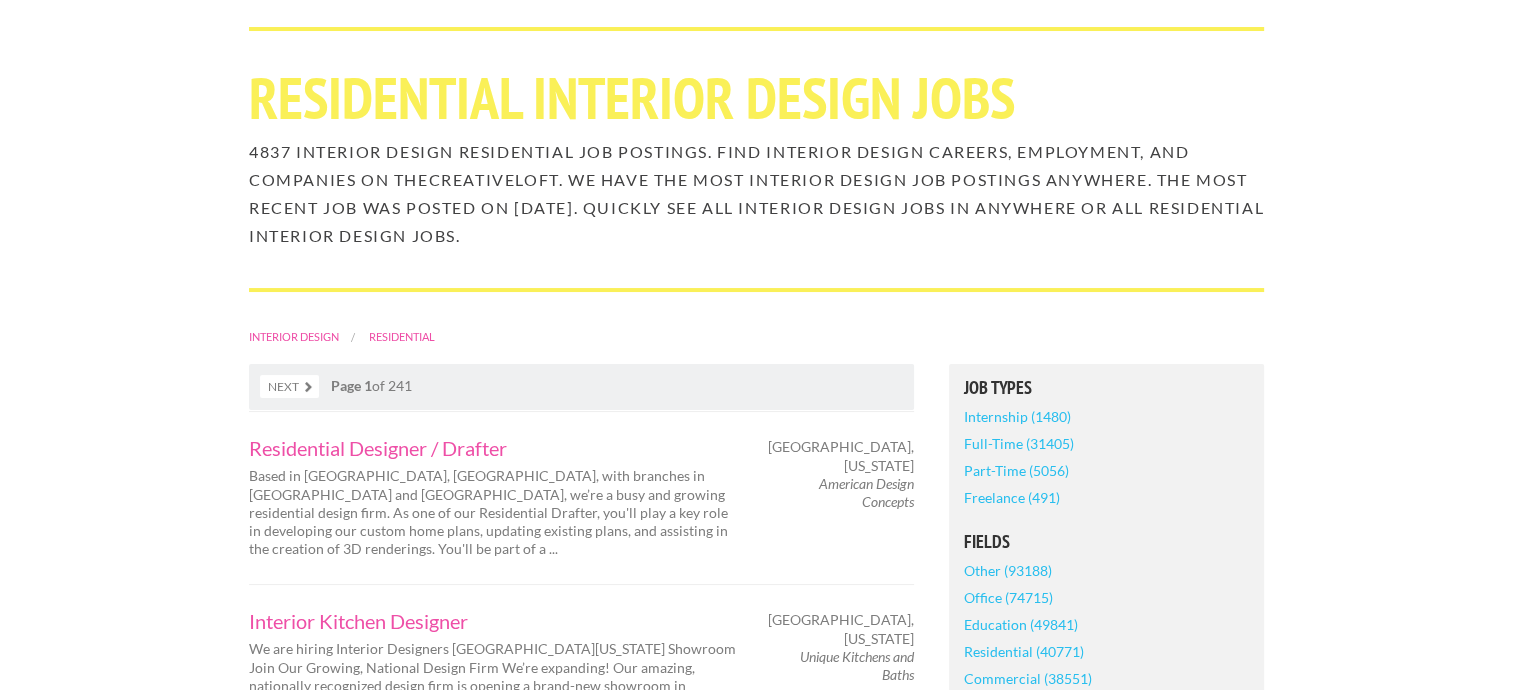 scroll, scrollTop: 250, scrollLeft: 0, axis: vertical 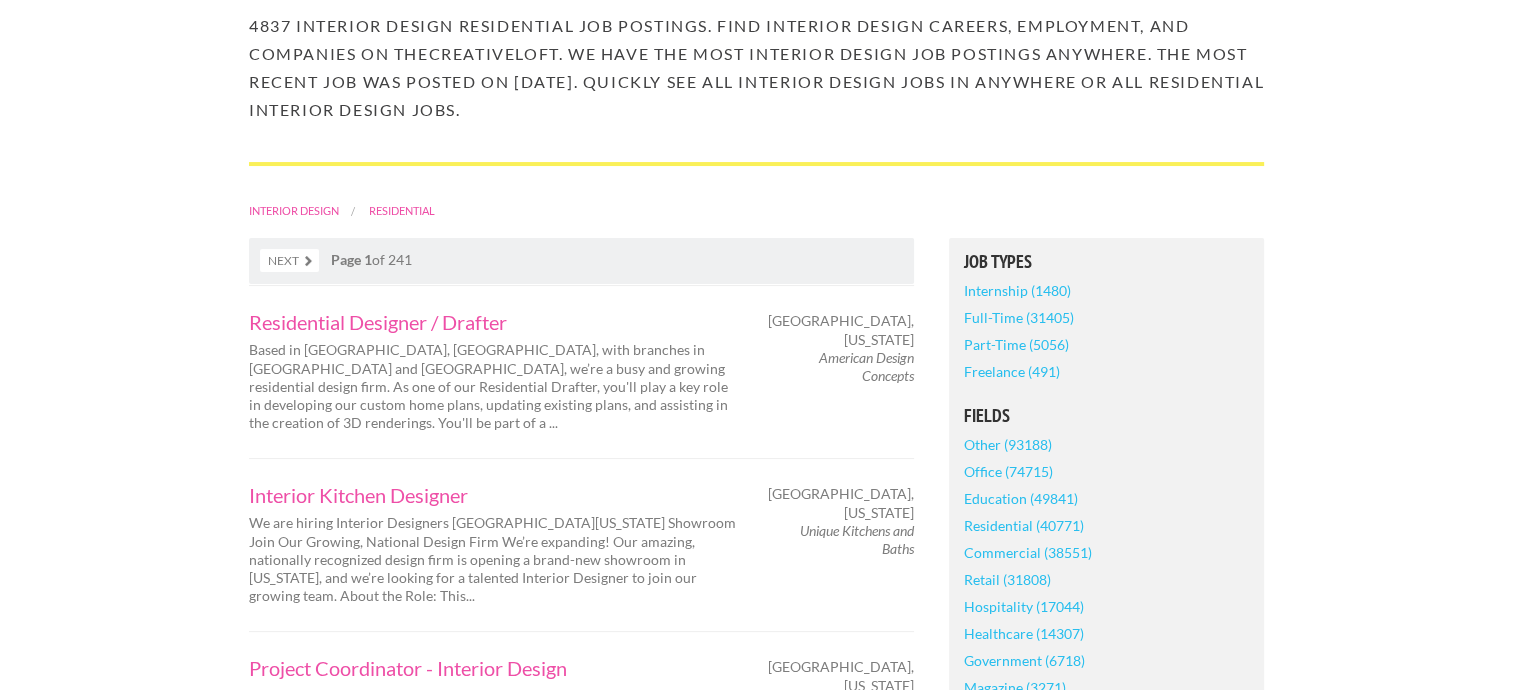 click on "Residential (40771)" at bounding box center [1024, 525] 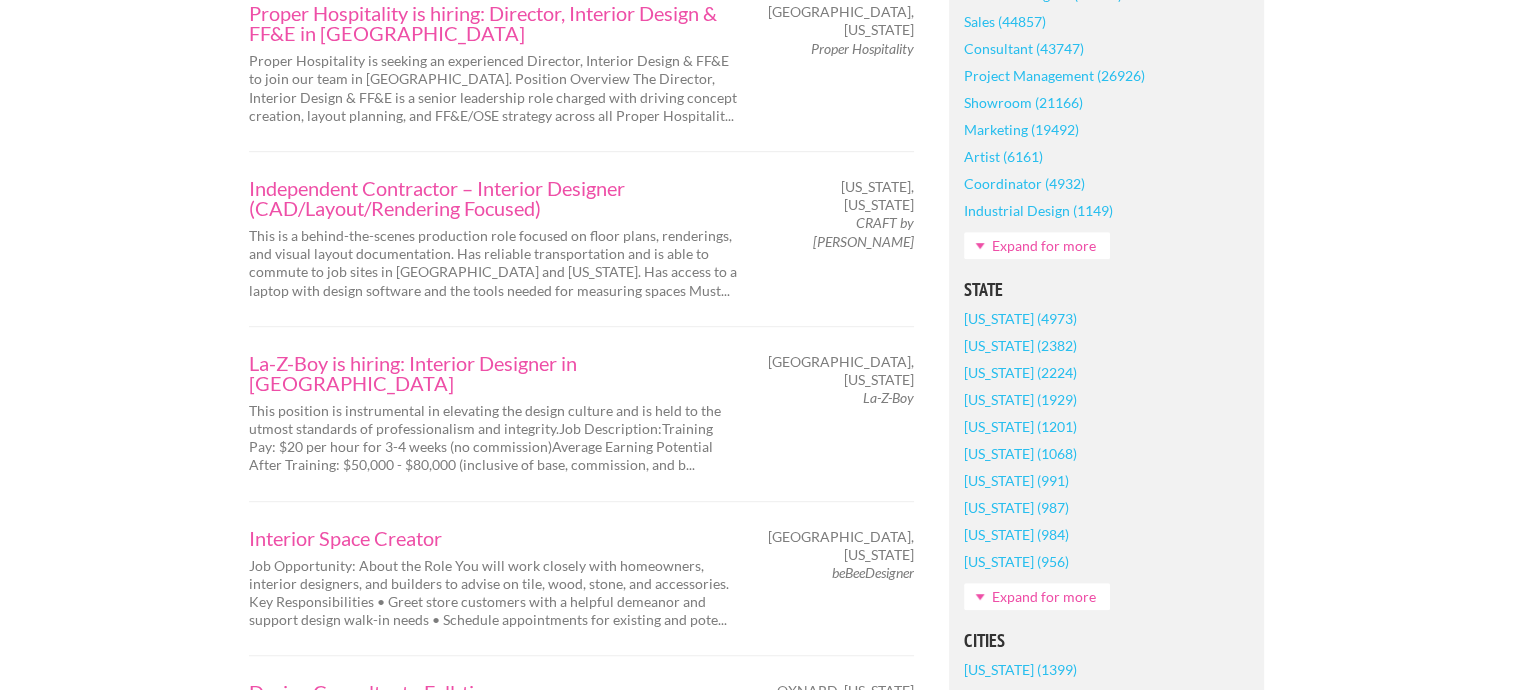 scroll, scrollTop: 1082, scrollLeft: 0, axis: vertical 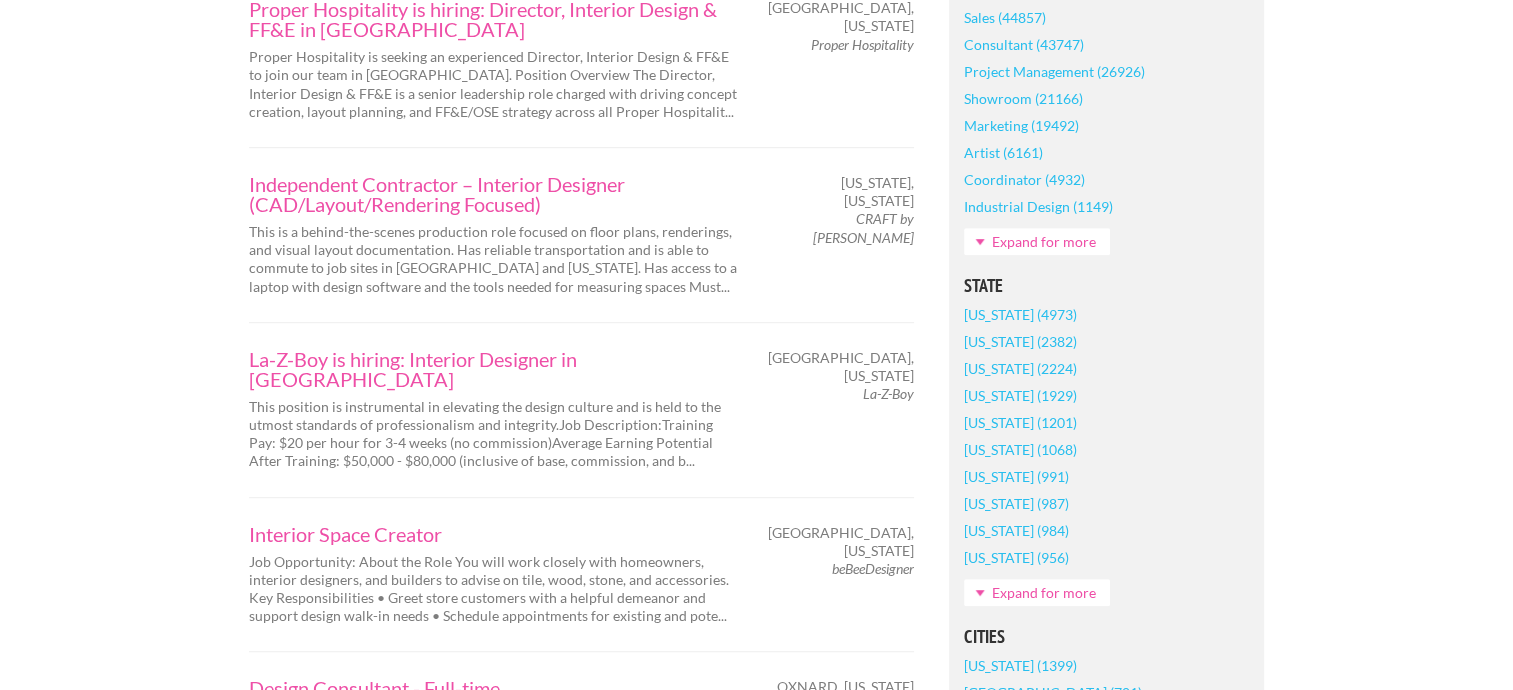 click on "Expand for more" at bounding box center (1037, 592) 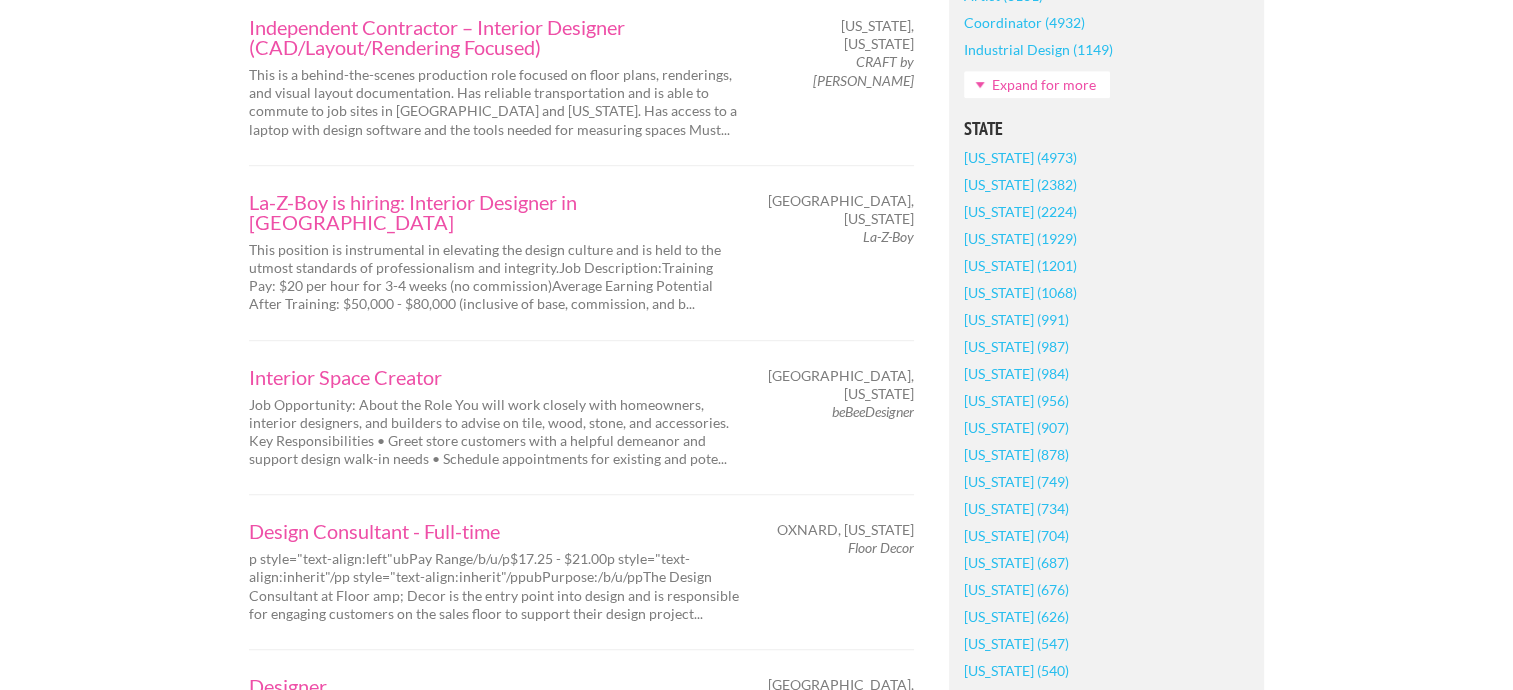 scroll, scrollTop: 1241, scrollLeft: 0, axis: vertical 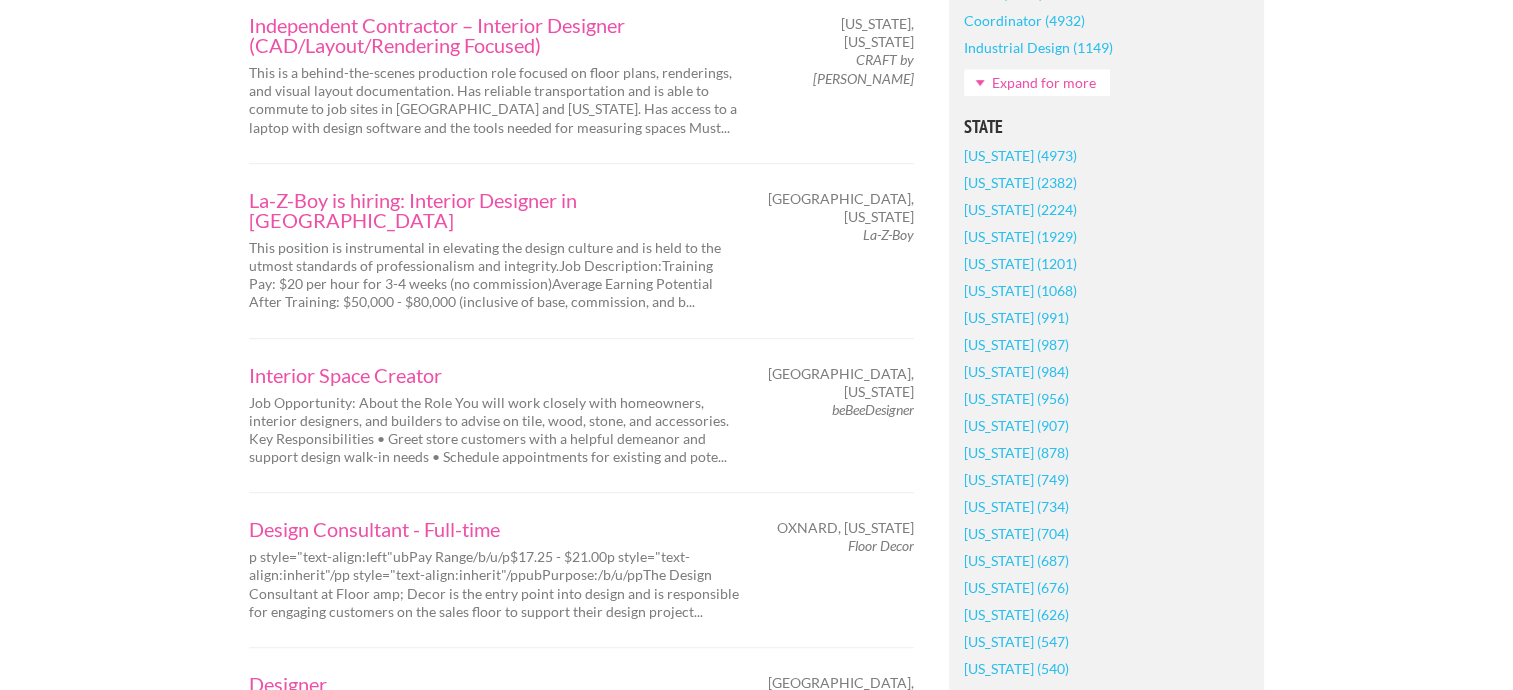 click on "[US_STATE] (676)" at bounding box center (1016, 587) 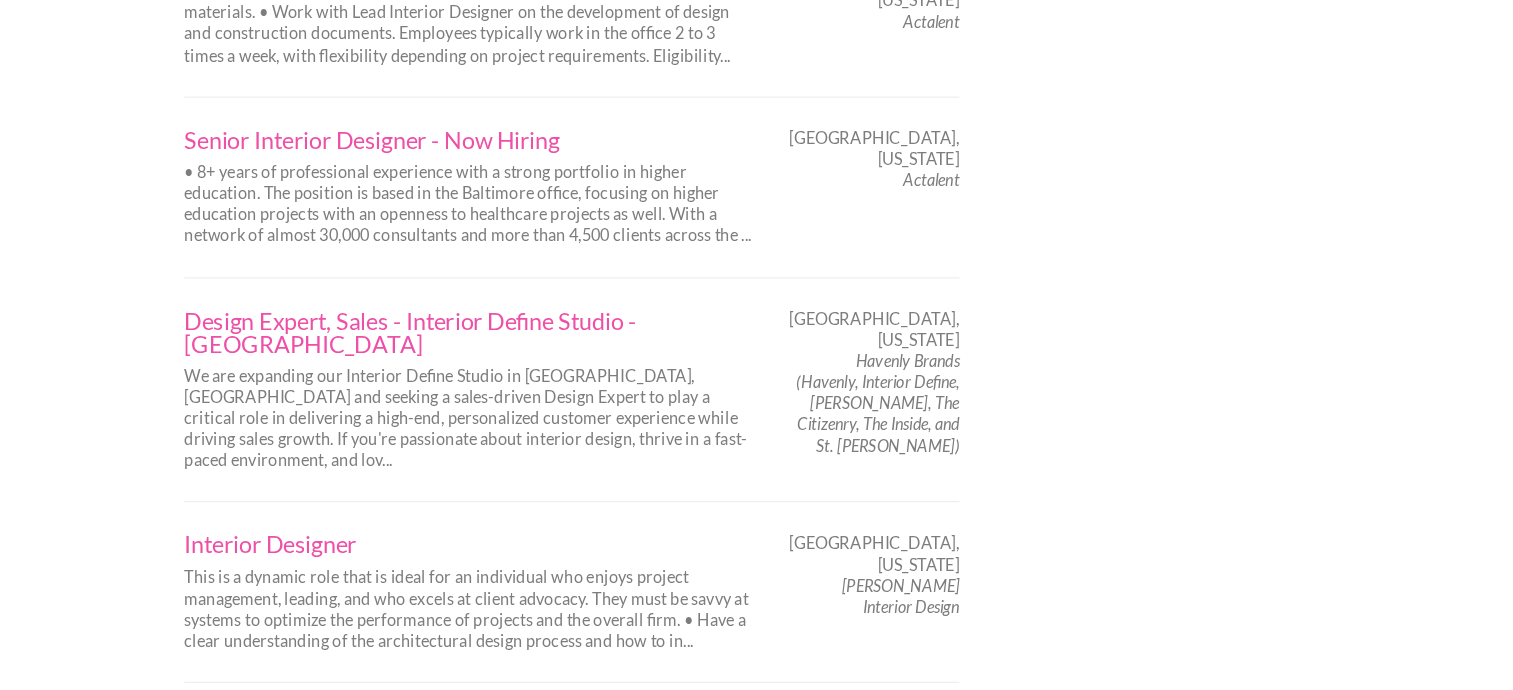 scroll, scrollTop: 3260, scrollLeft: 0, axis: vertical 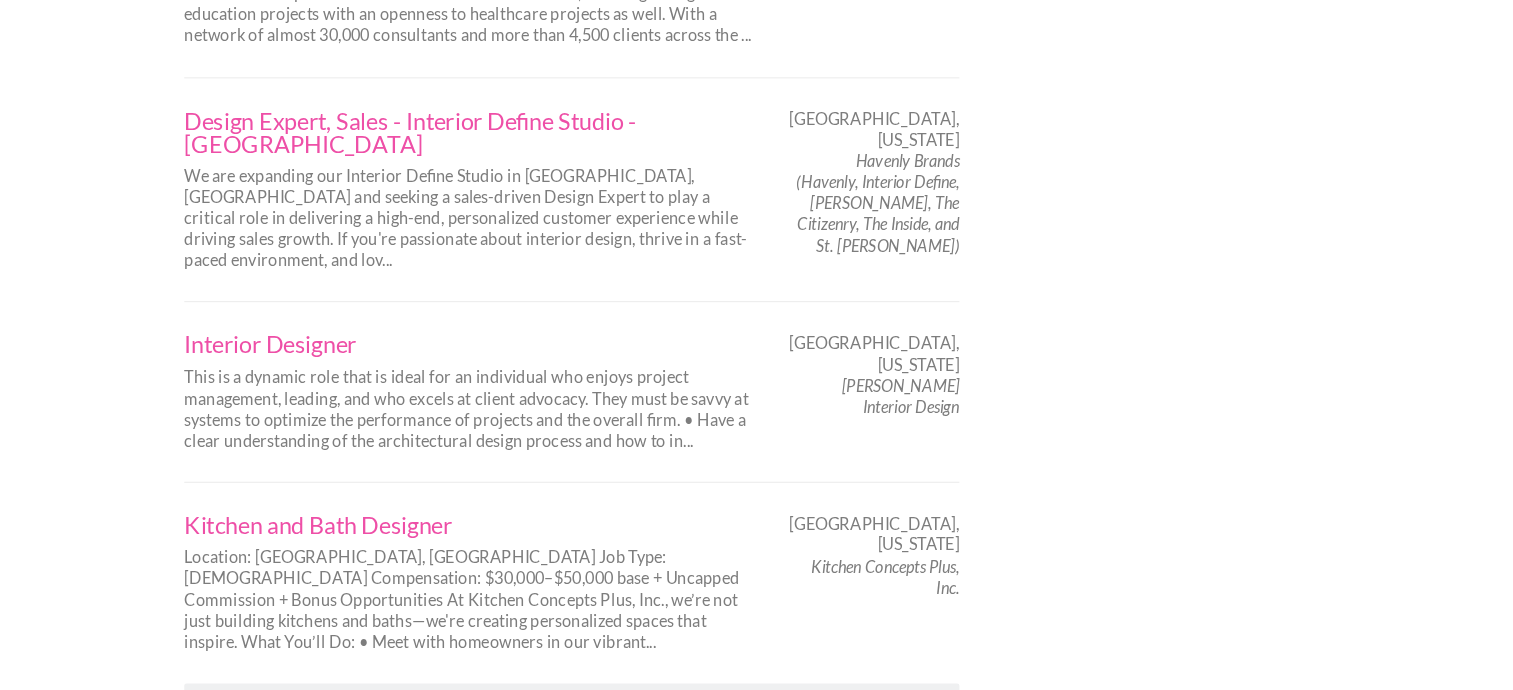 click on "Next" at bounding box center (289, 706) 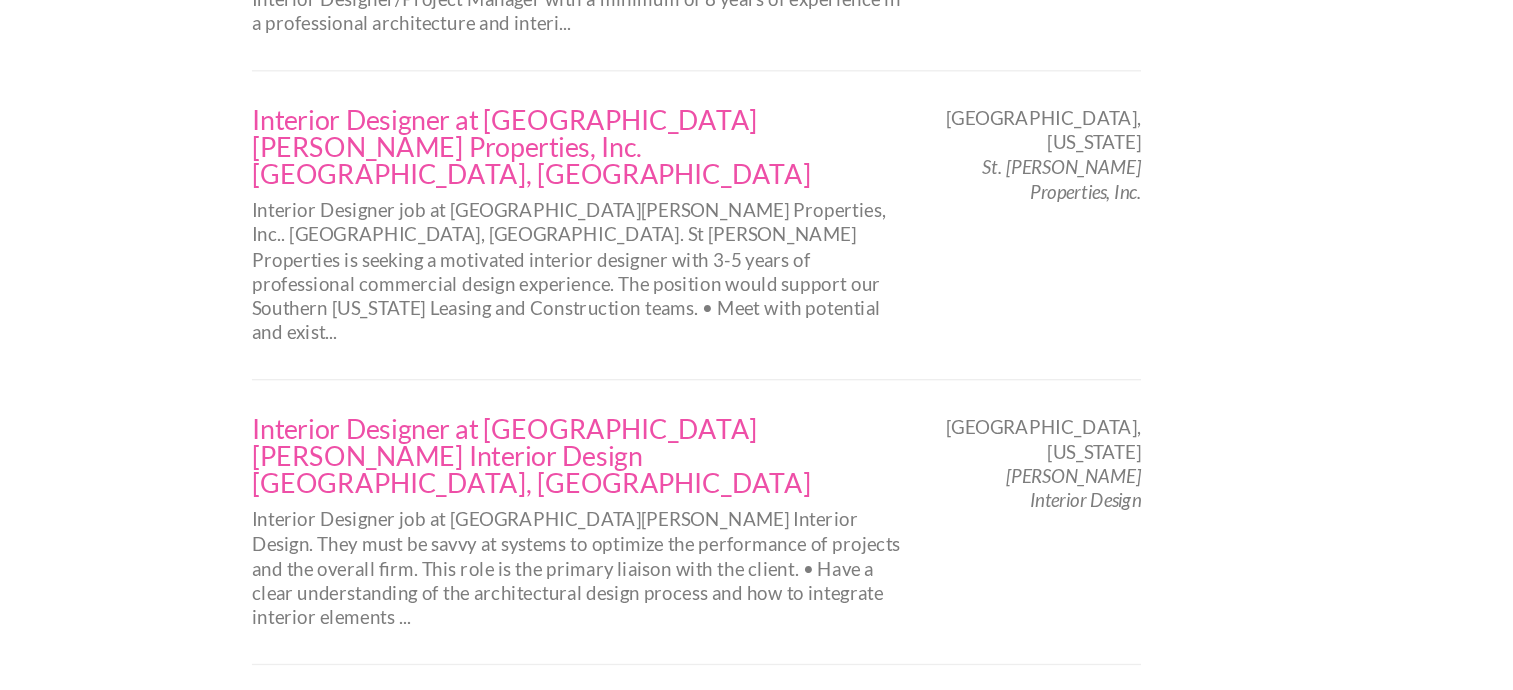 scroll, scrollTop: 3274, scrollLeft: 0, axis: vertical 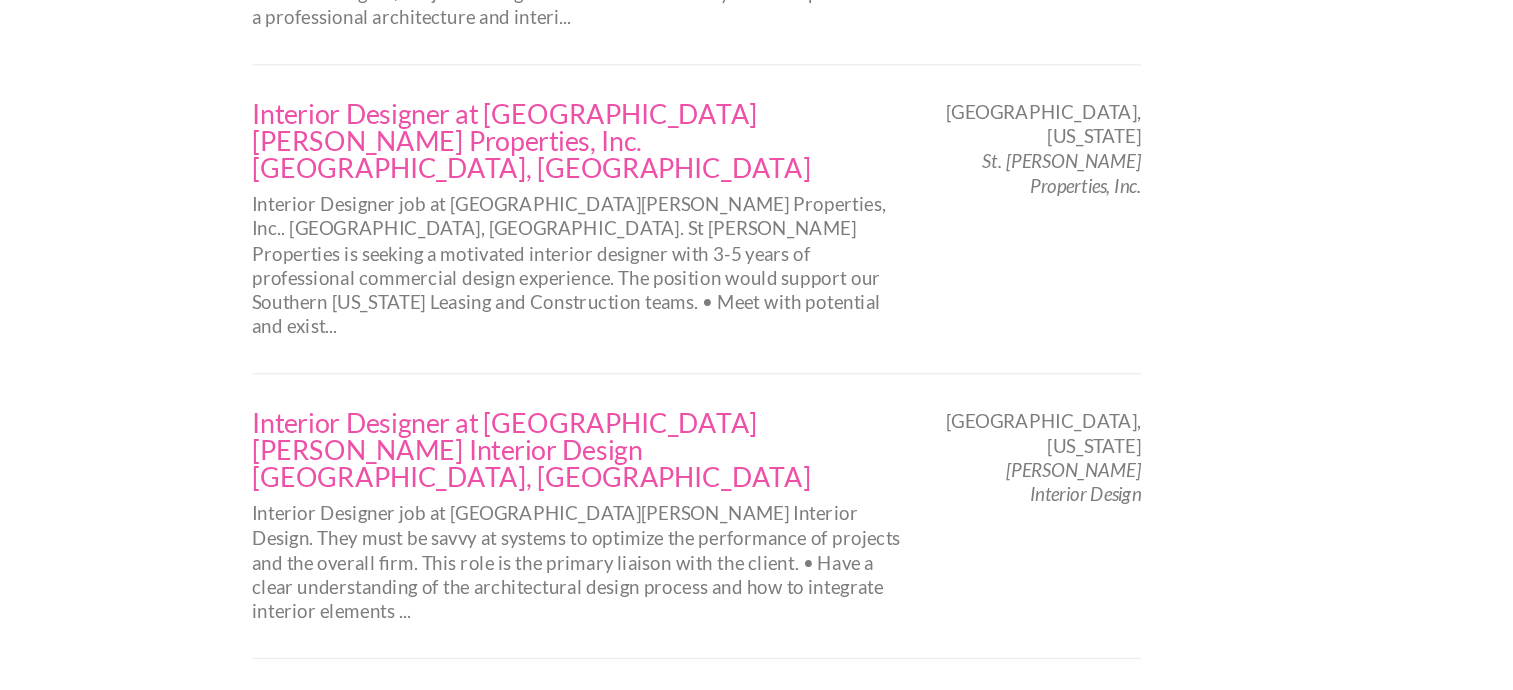 click on "Next" at bounding box center (352, 881) 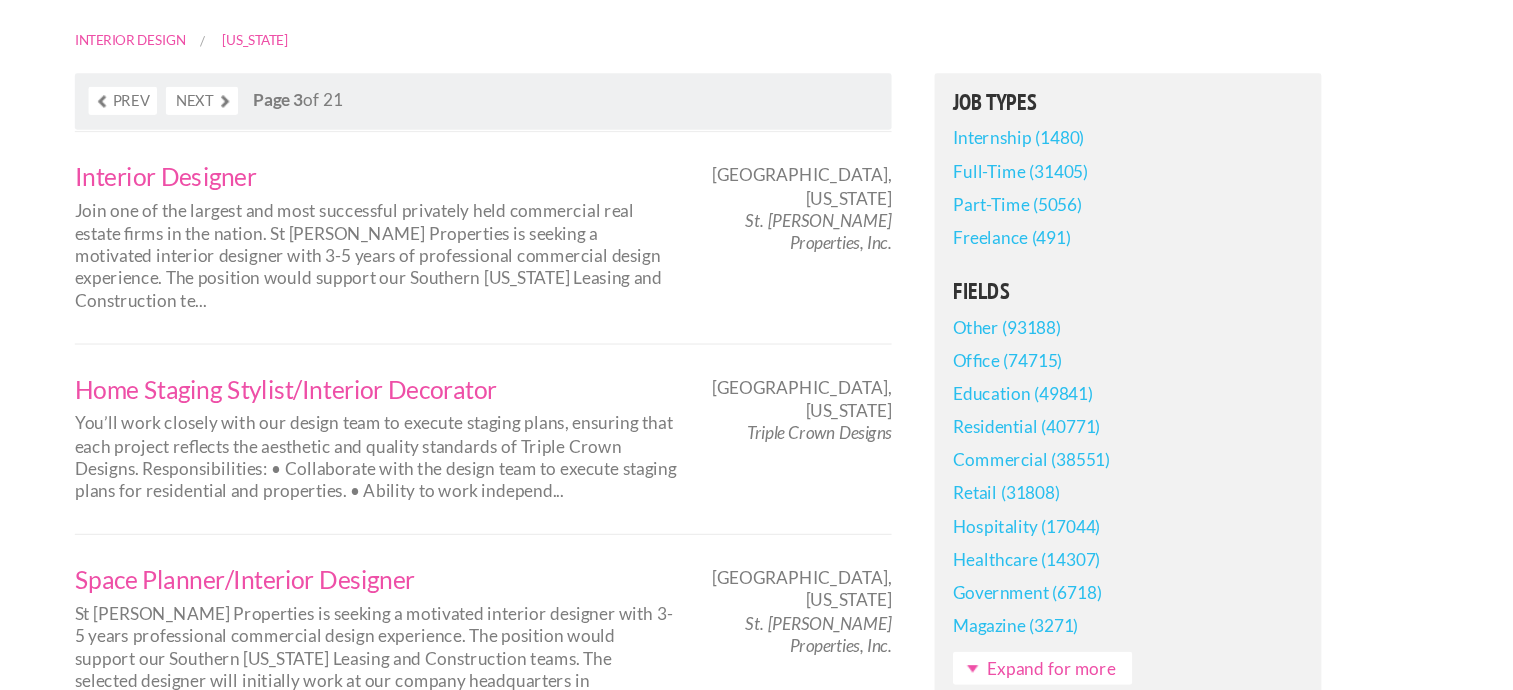 scroll, scrollTop: 331, scrollLeft: 0, axis: vertical 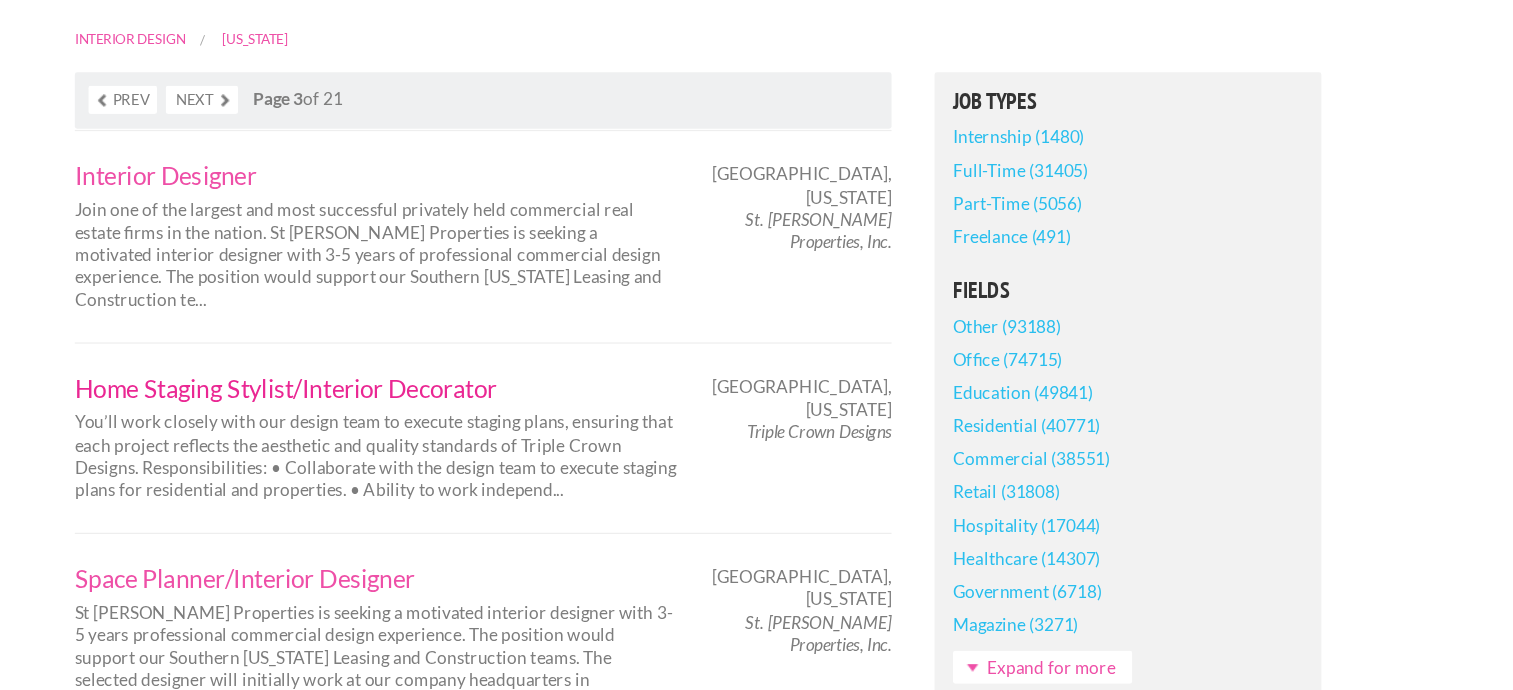 click on "Home Staging Stylist/Interior Decorator" at bounding box center [494, 444] 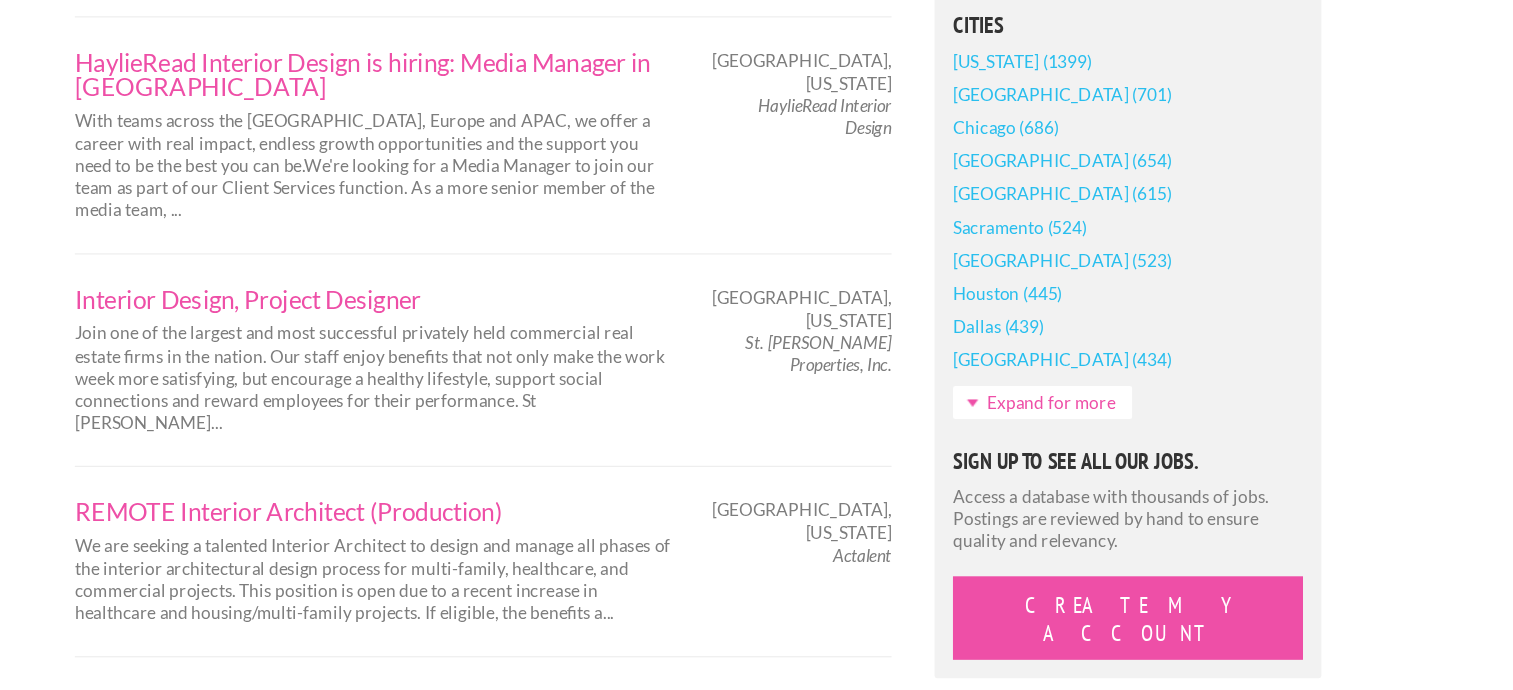 scroll, scrollTop: 1617, scrollLeft: 0, axis: vertical 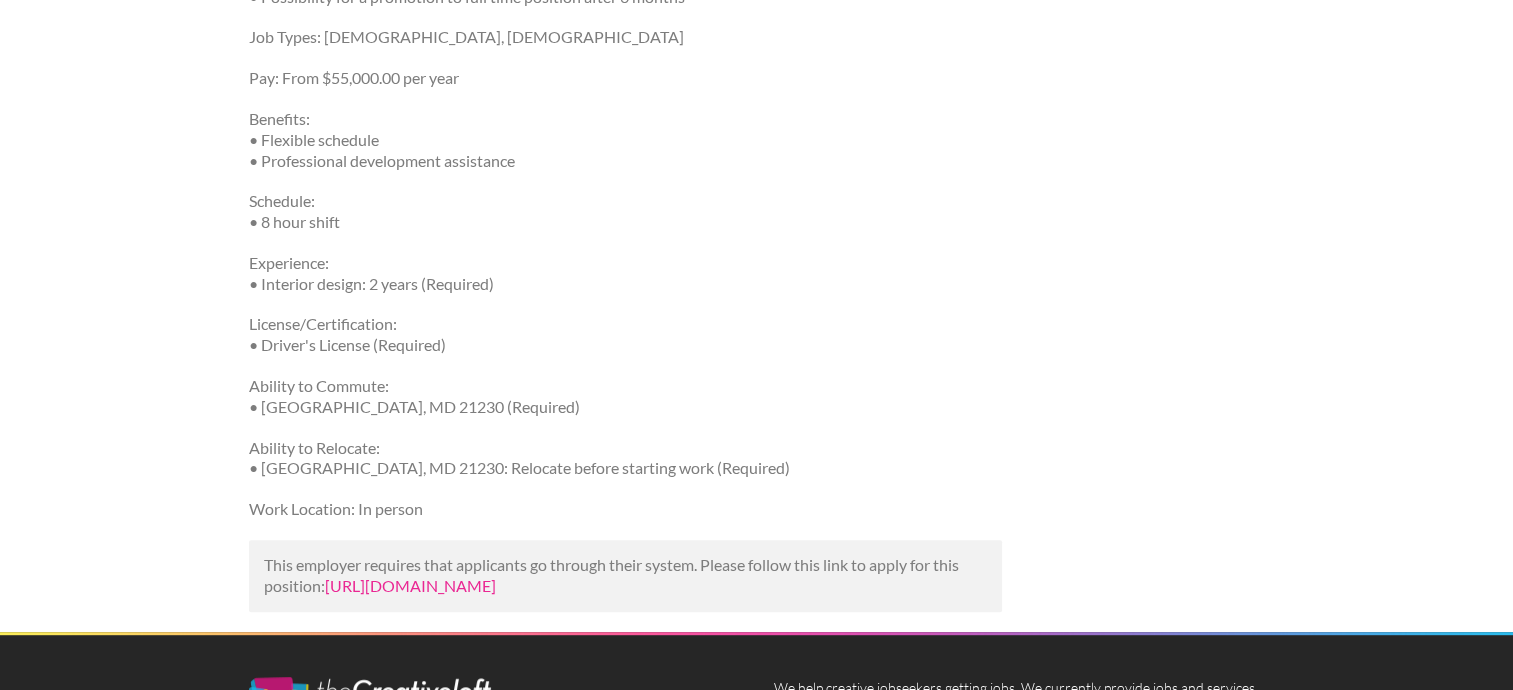 click on "[URL][DOMAIN_NAME]" at bounding box center (410, 585) 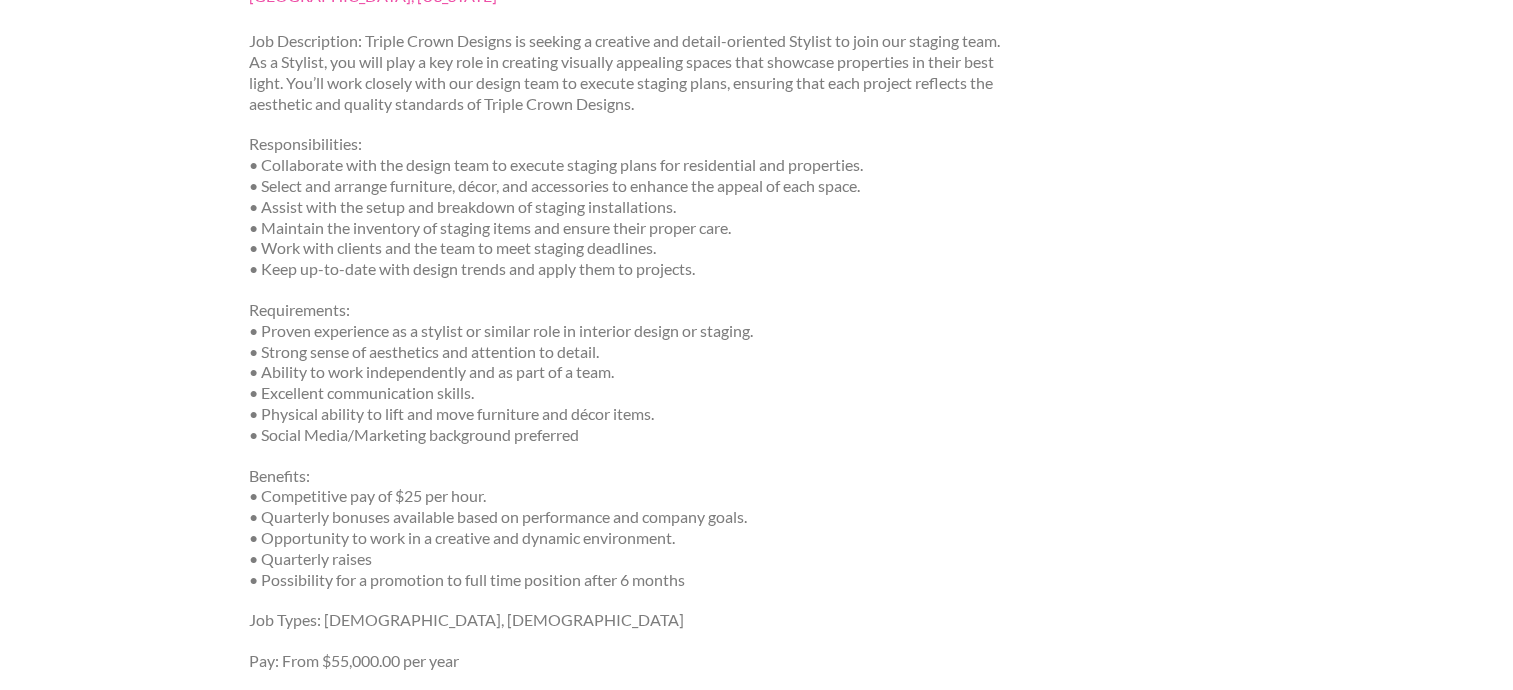 scroll, scrollTop: 0, scrollLeft: 0, axis: both 